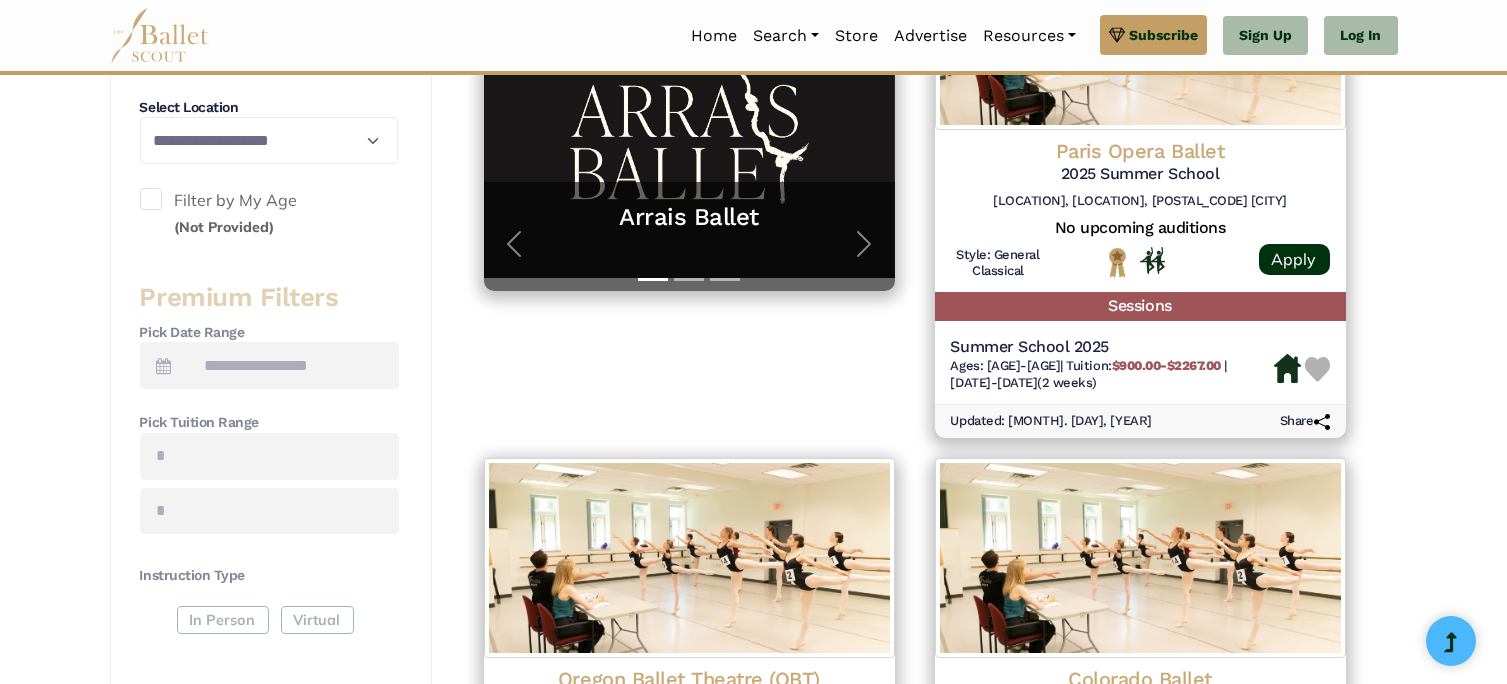scroll, scrollTop: 535, scrollLeft: 0, axis: vertical 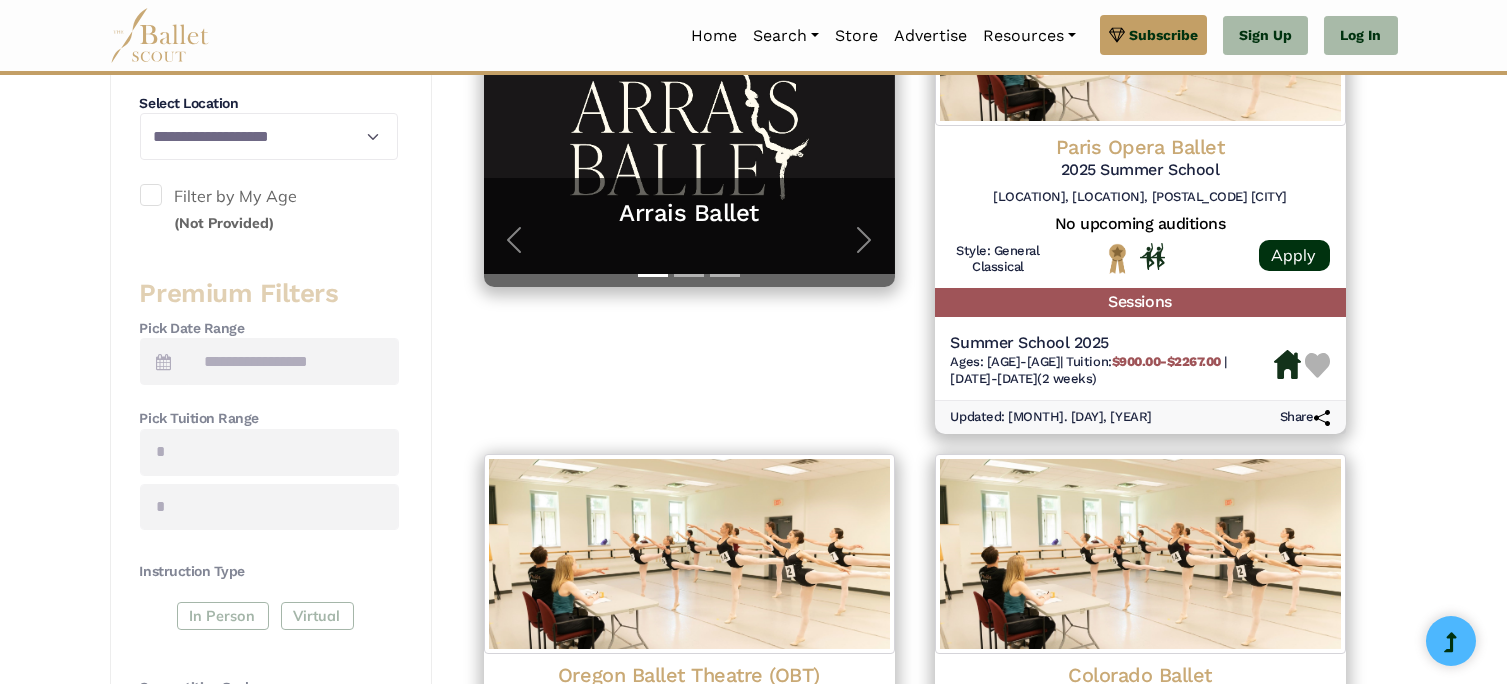 click on "Filter by My Age
(Not Provided)" at bounding box center [269, 209] 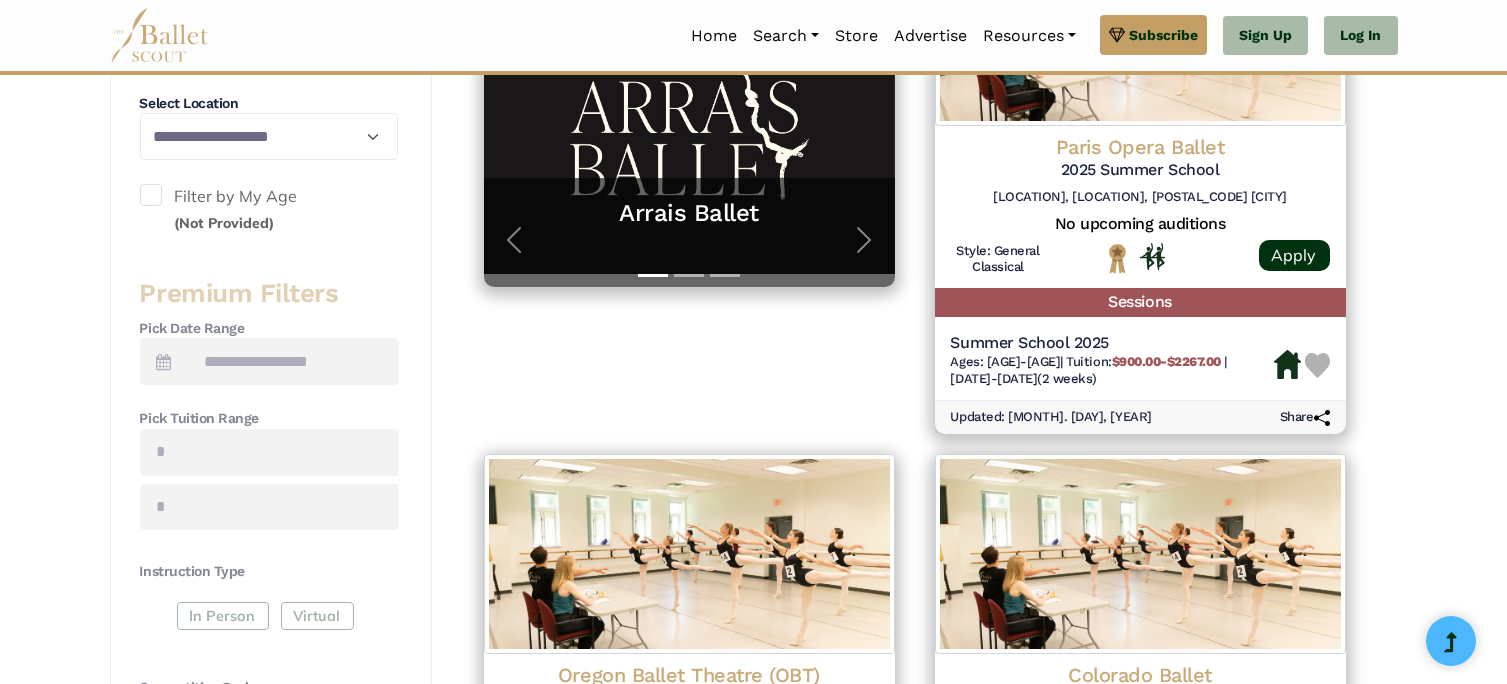 click on "Filter by My Age
(Not Provided)" at bounding box center [269, 209] 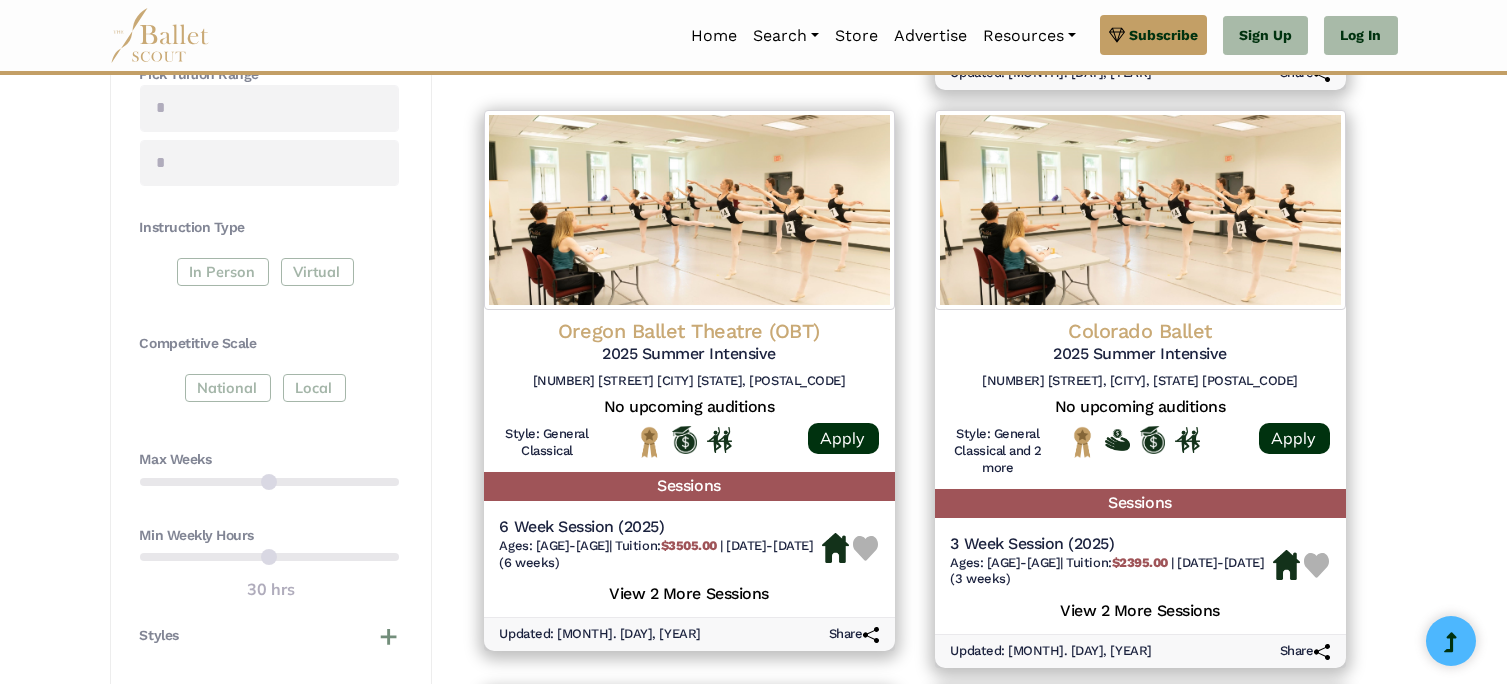 scroll, scrollTop: 881, scrollLeft: 0, axis: vertical 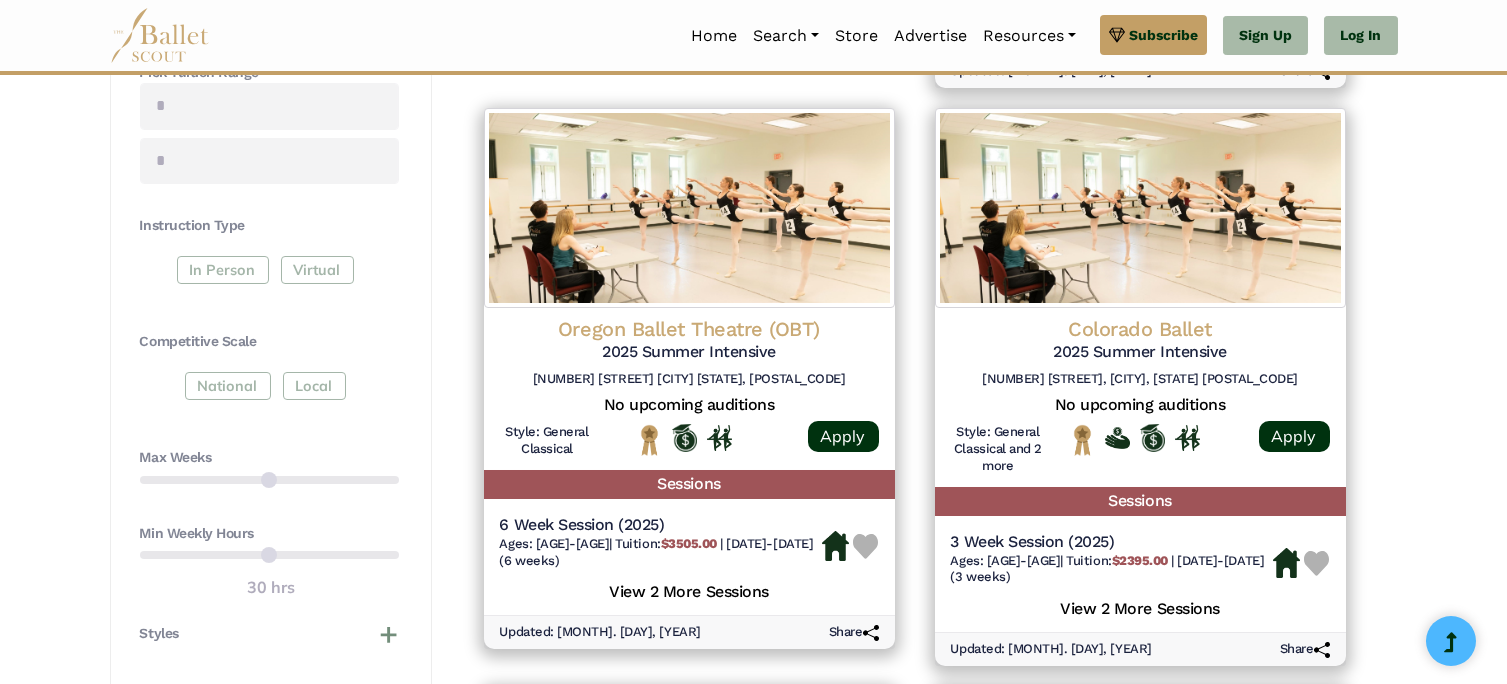 click on "In Person
Virtual" at bounding box center [269, 274] 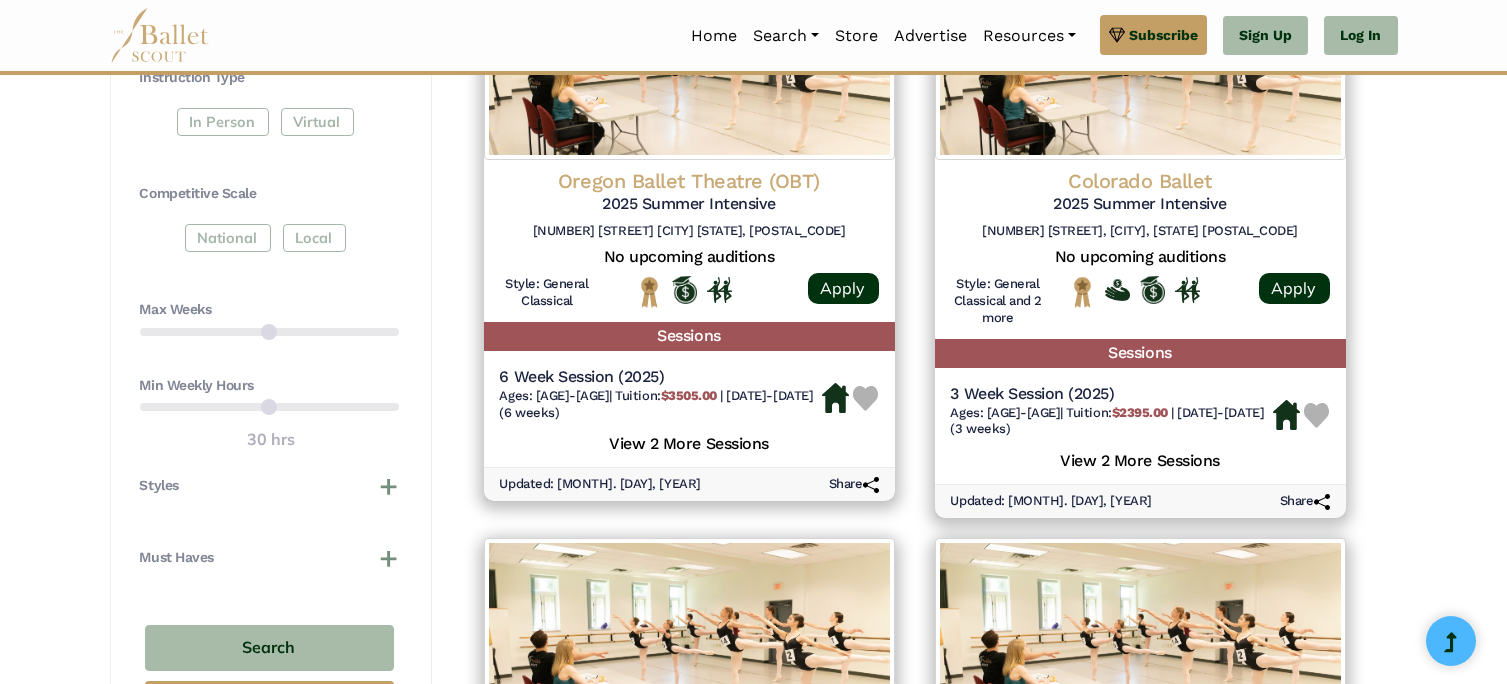 scroll, scrollTop: 1033, scrollLeft: 0, axis: vertical 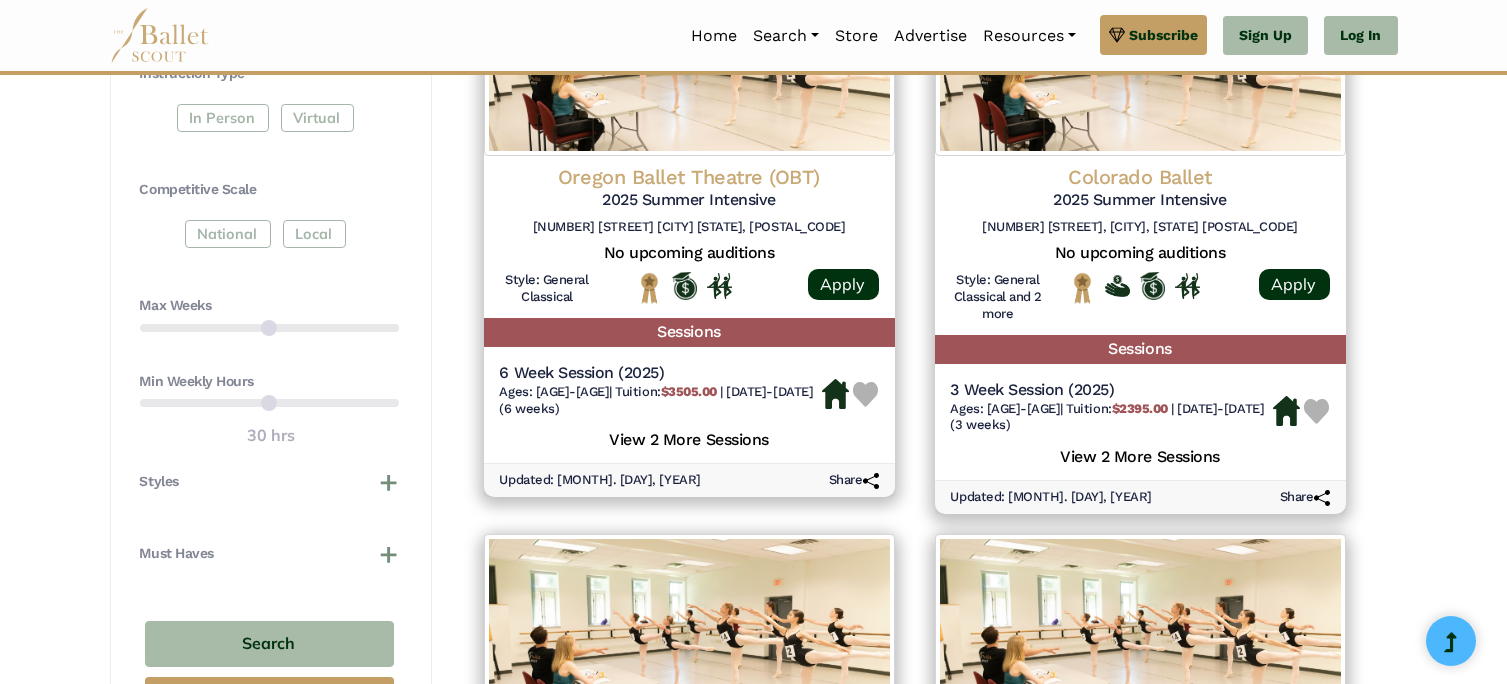 drag, startPoint x: 386, startPoint y: 325, endPoint x: 313, endPoint y: 314, distance: 73.82411 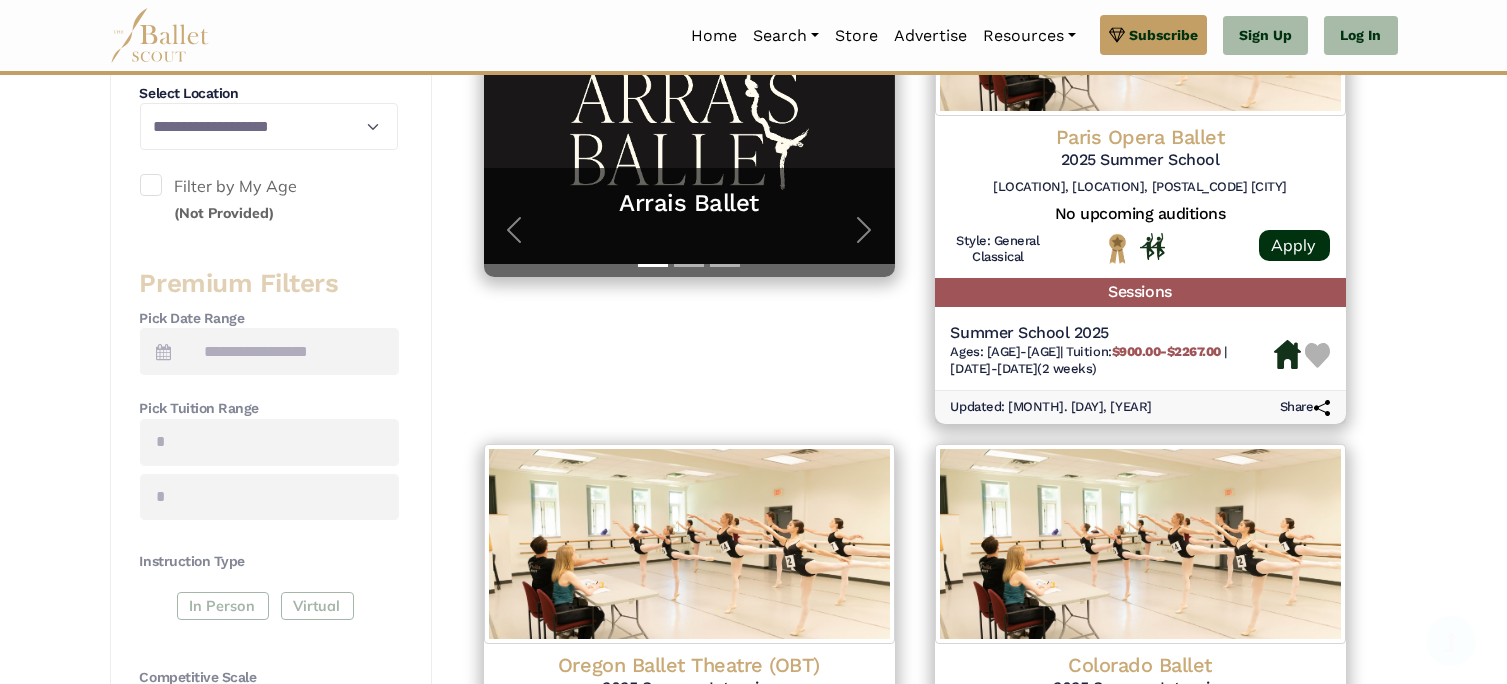 scroll, scrollTop: 546, scrollLeft: 0, axis: vertical 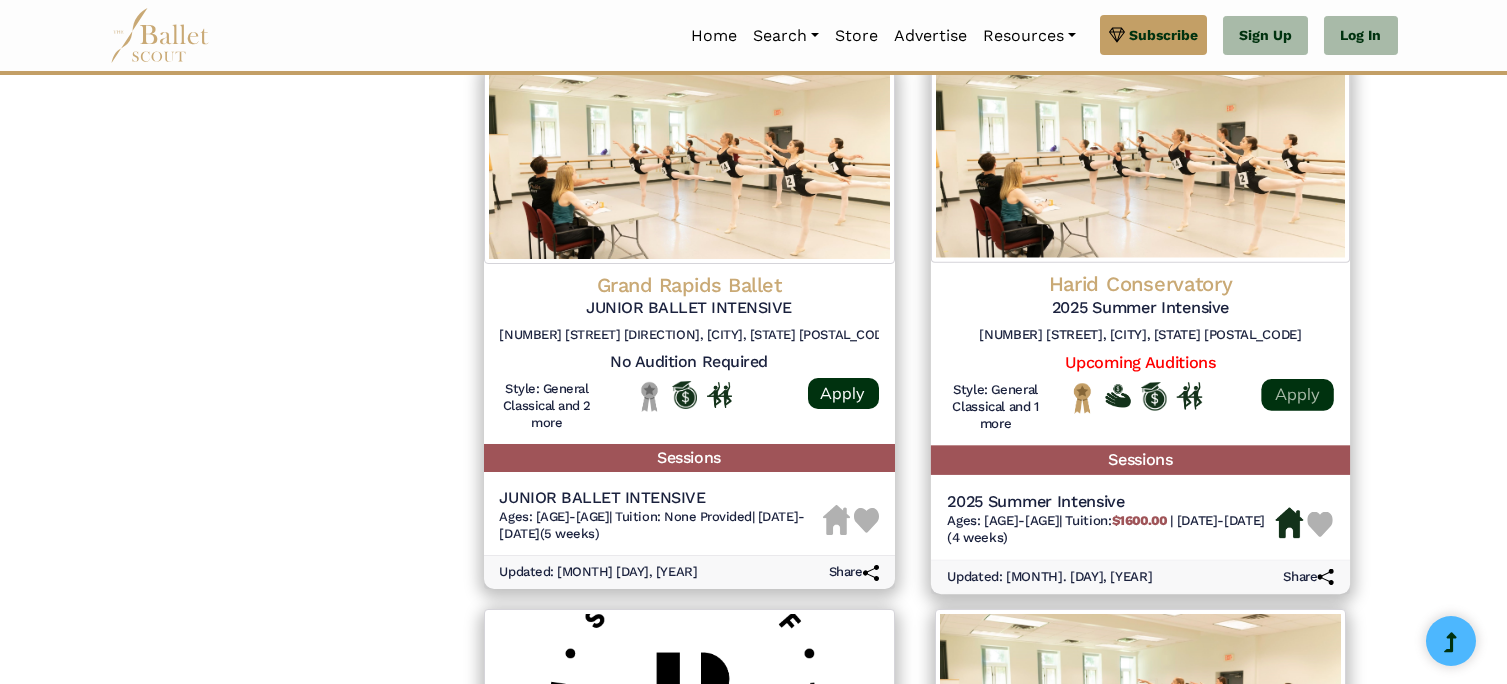 click on "Apply" at bounding box center (1297, 395) 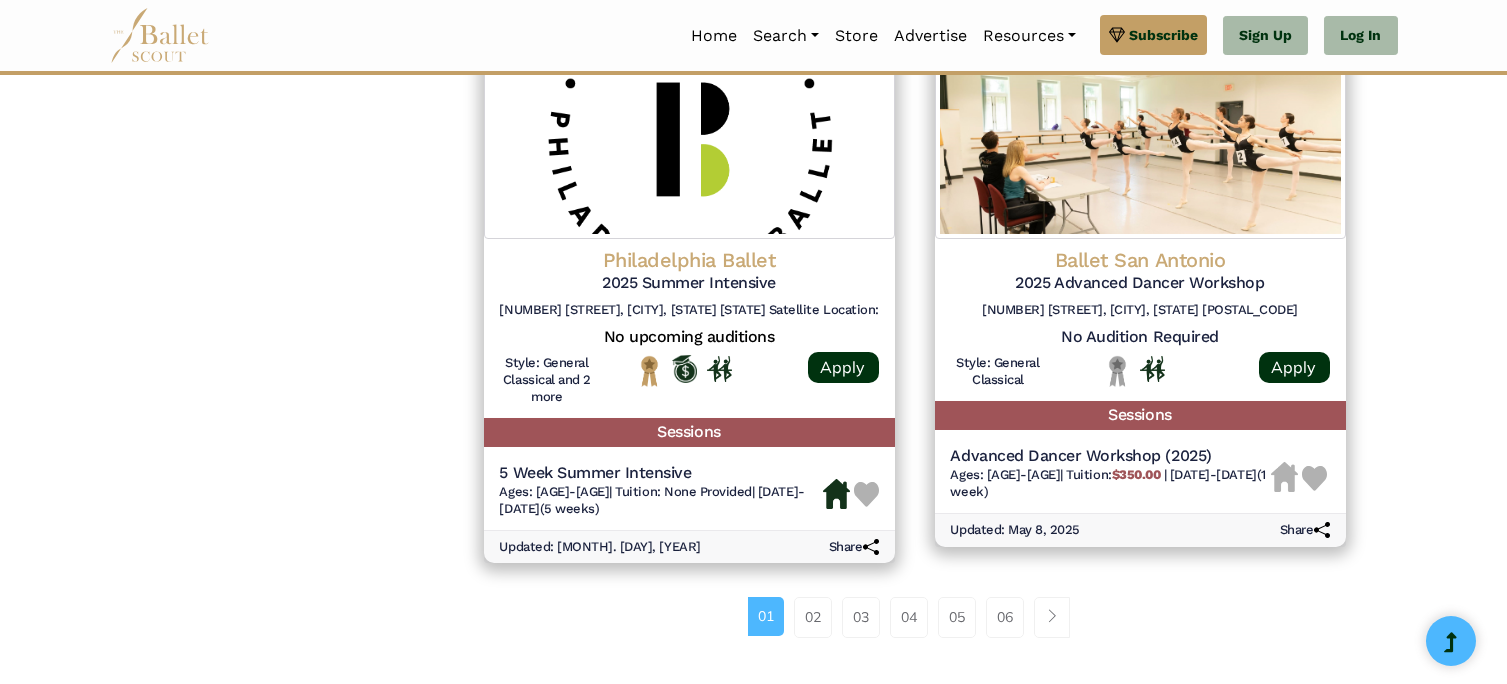 scroll, scrollTop: 2656, scrollLeft: 0, axis: vertical 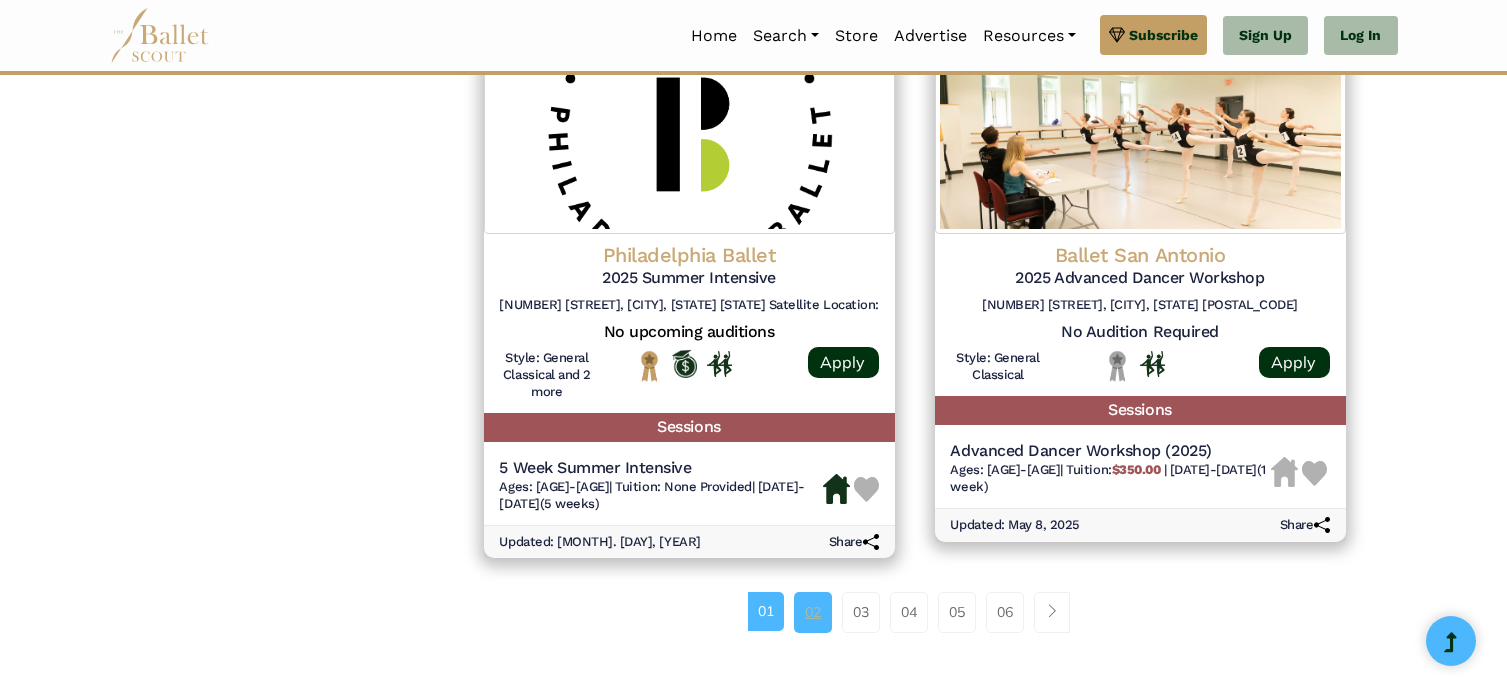 click on "02" at bounding box center [813, 612] 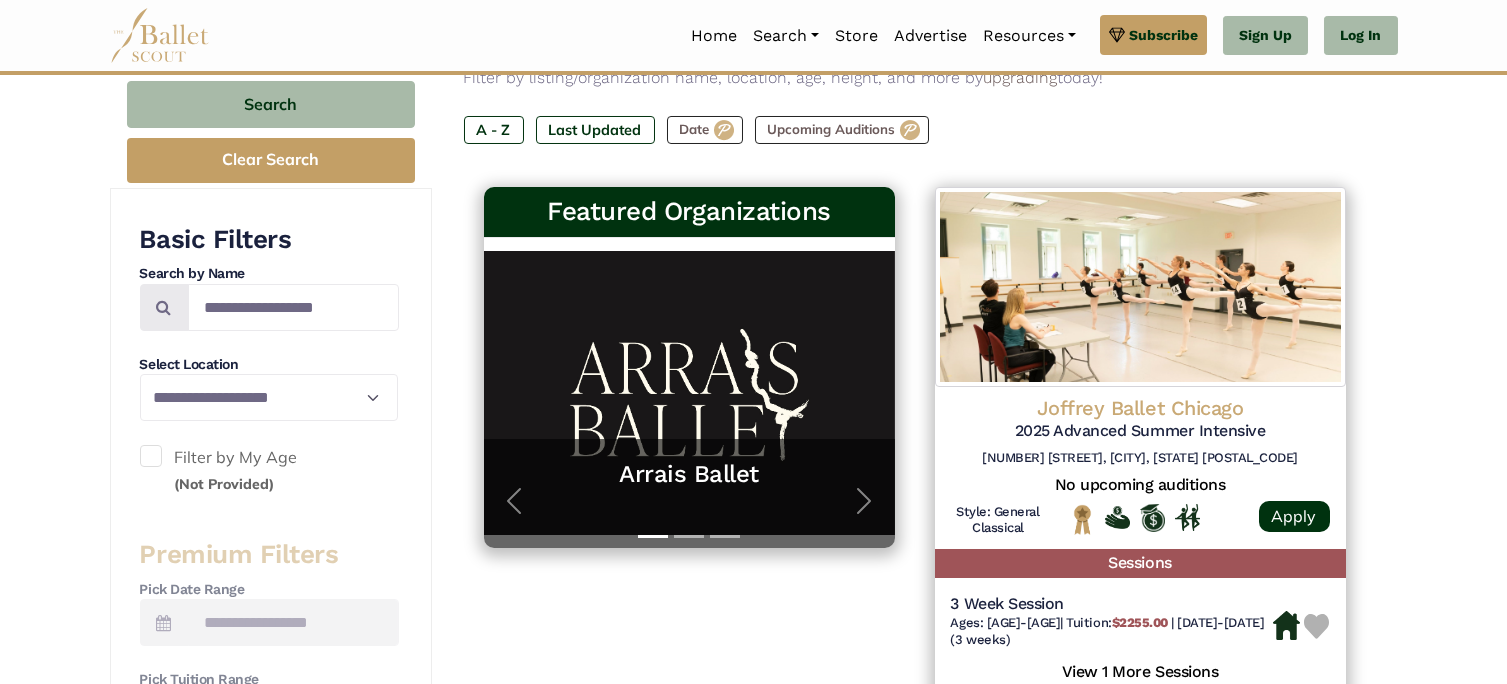 scroll, scrollTop: 279, scrollLeft: 0, axis: vertical 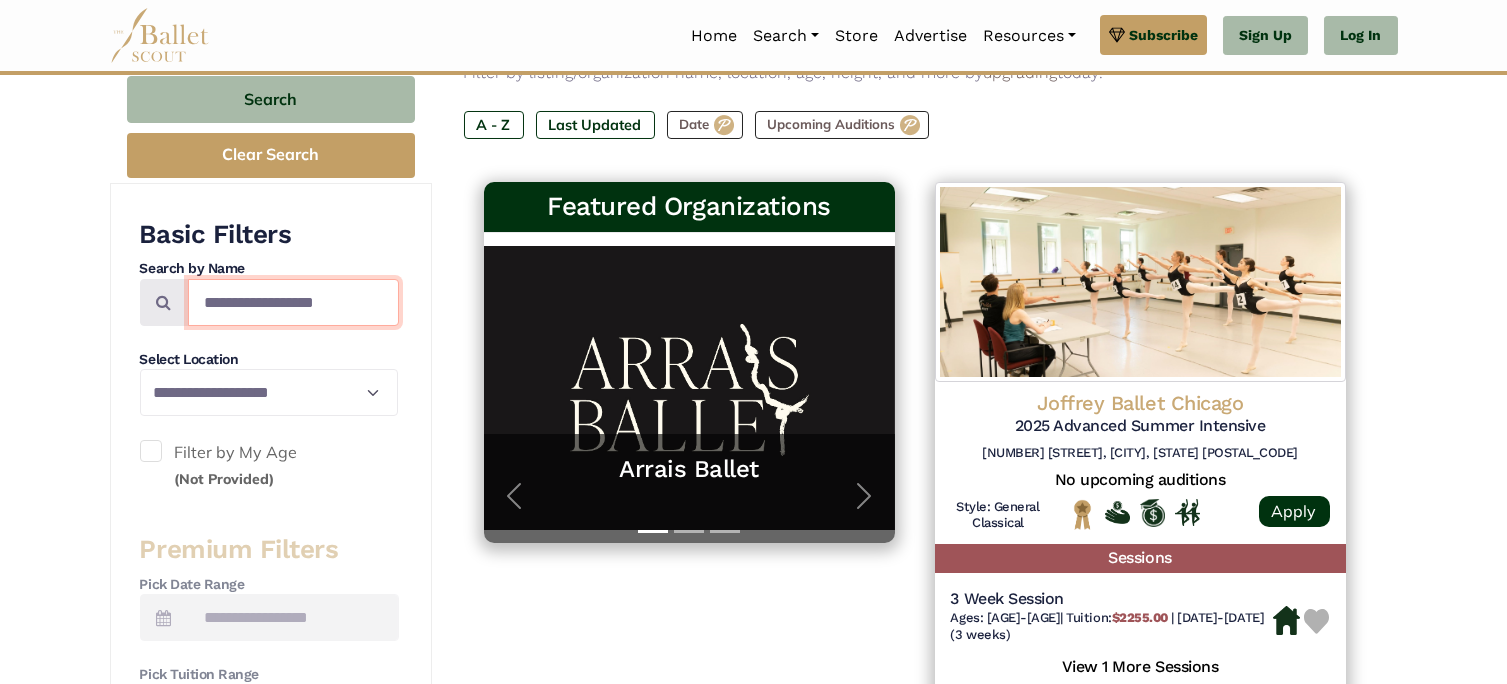 click at bounding box center [293, 302] 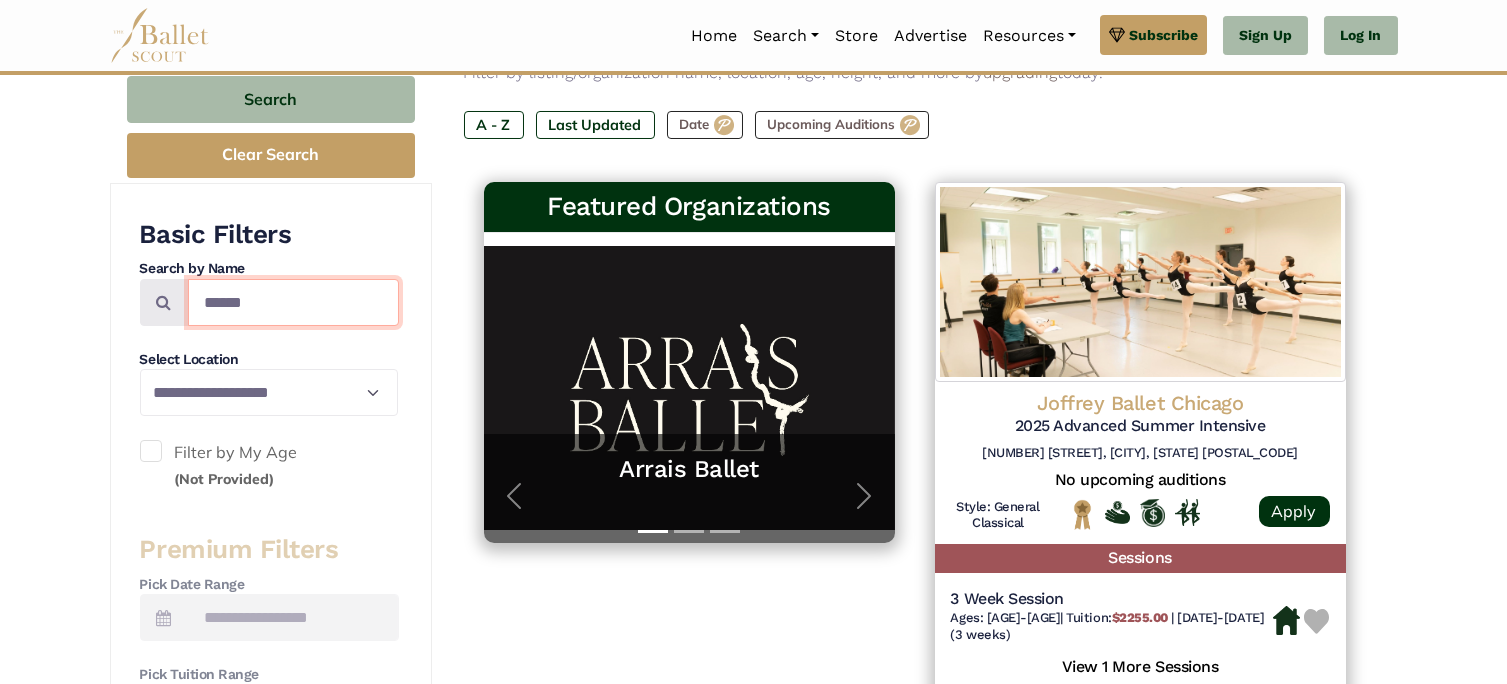 type on "******" 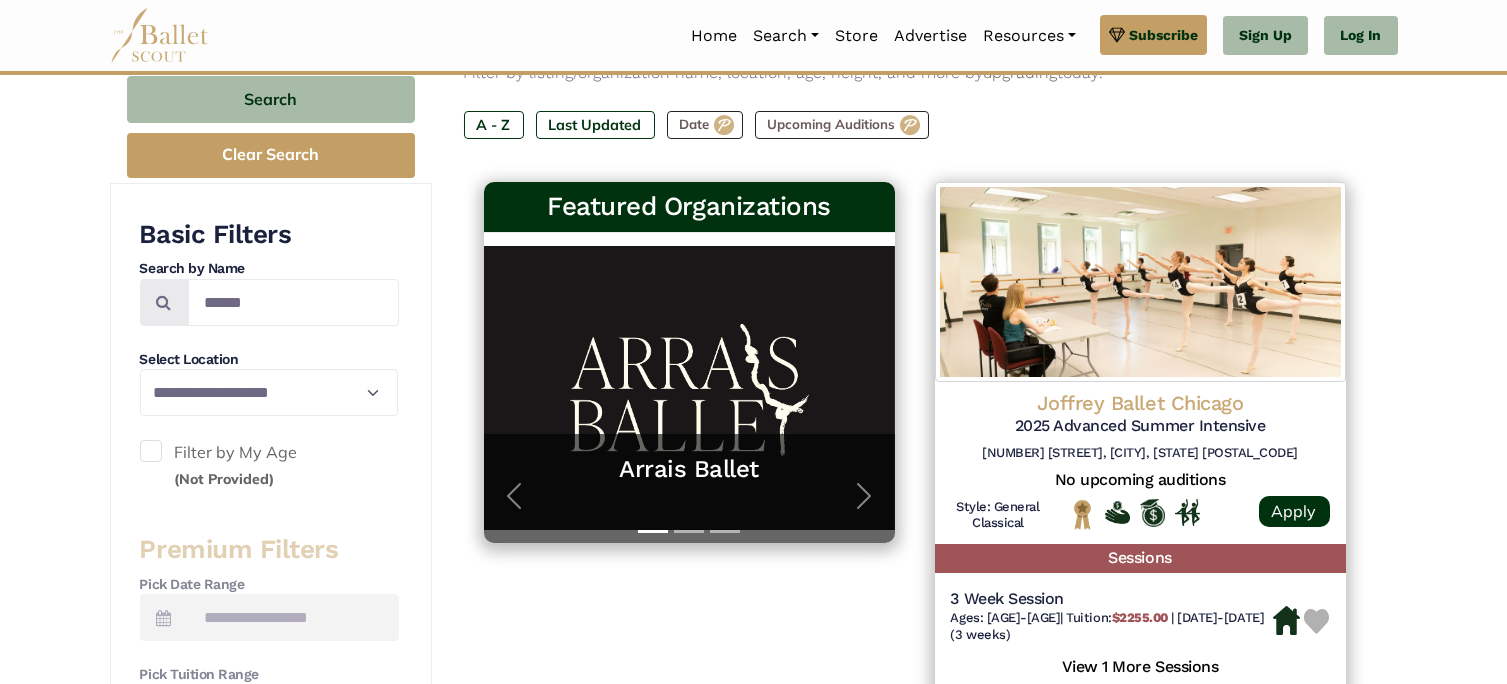 click at bounding box center [164, 302] 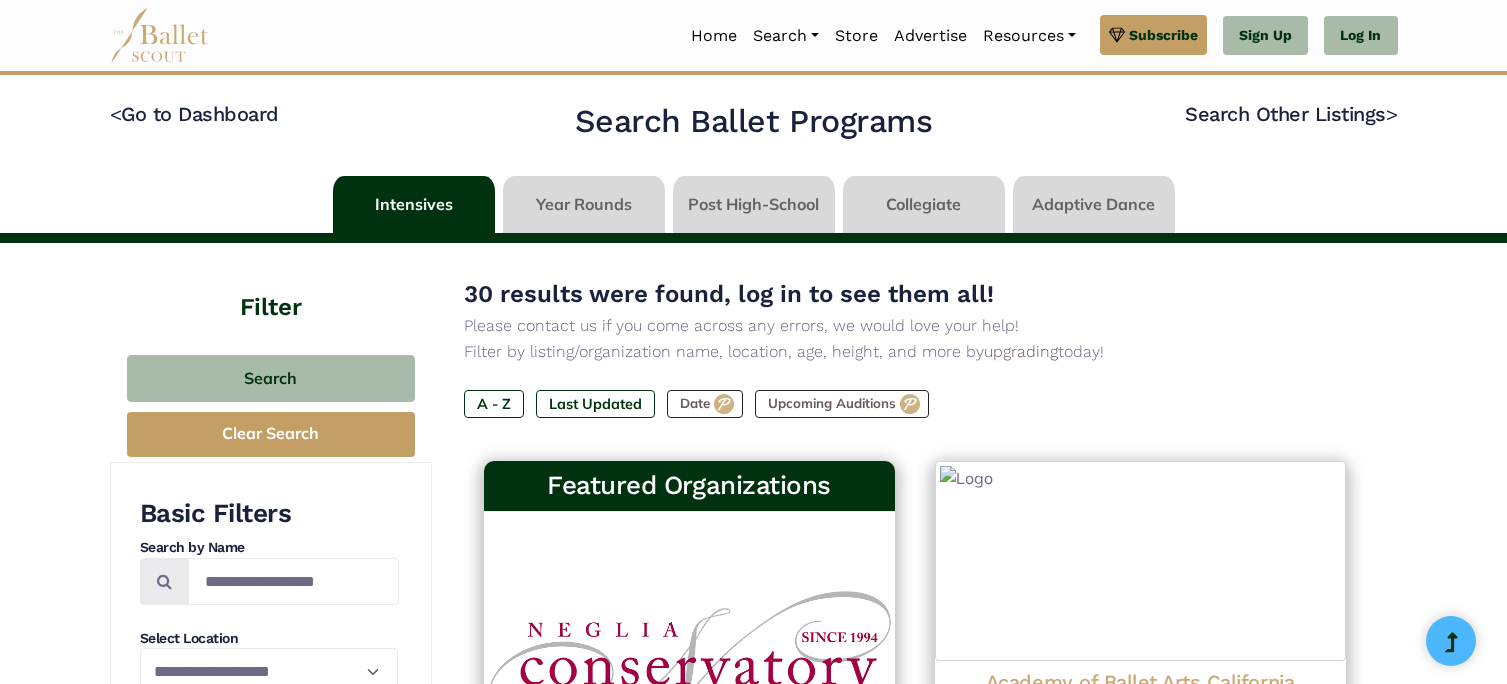 scroll, scrollTop: 0, scrollLeft: 0, axis: both 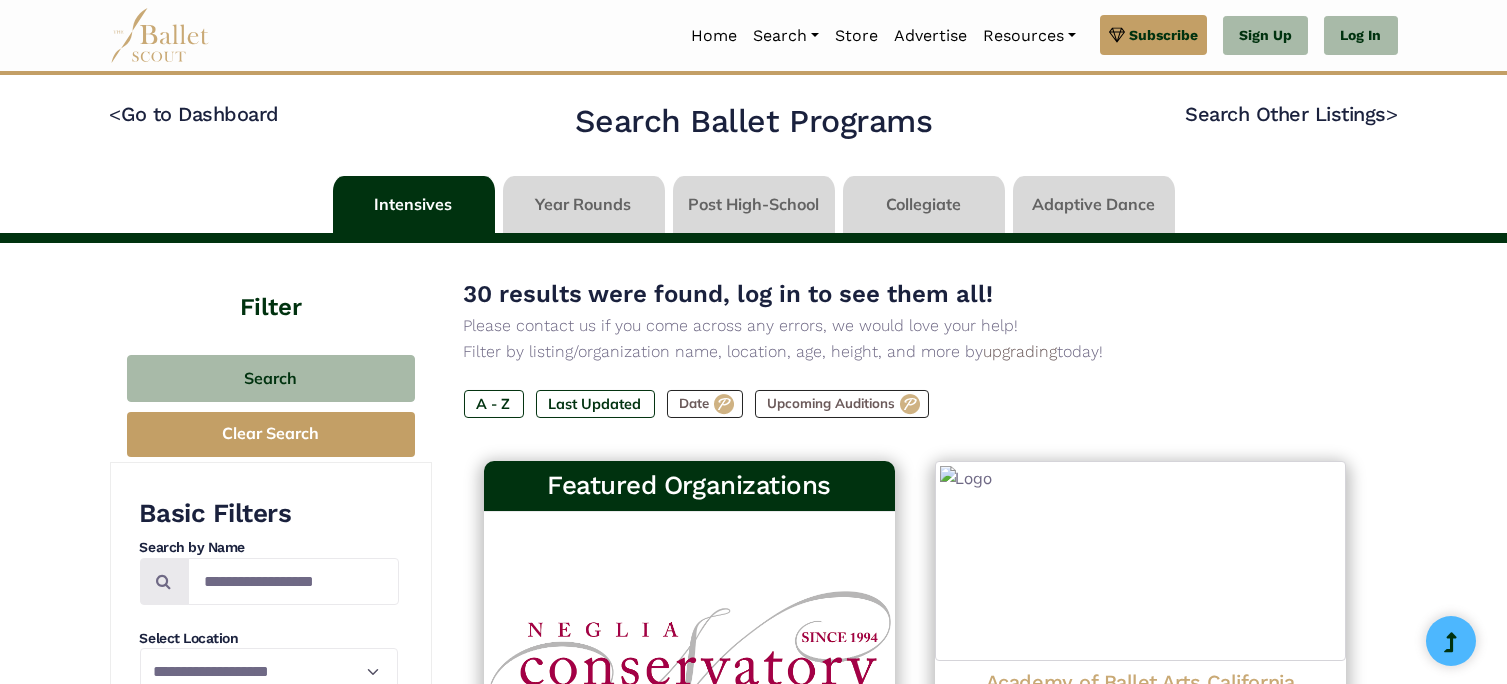 type on "******" 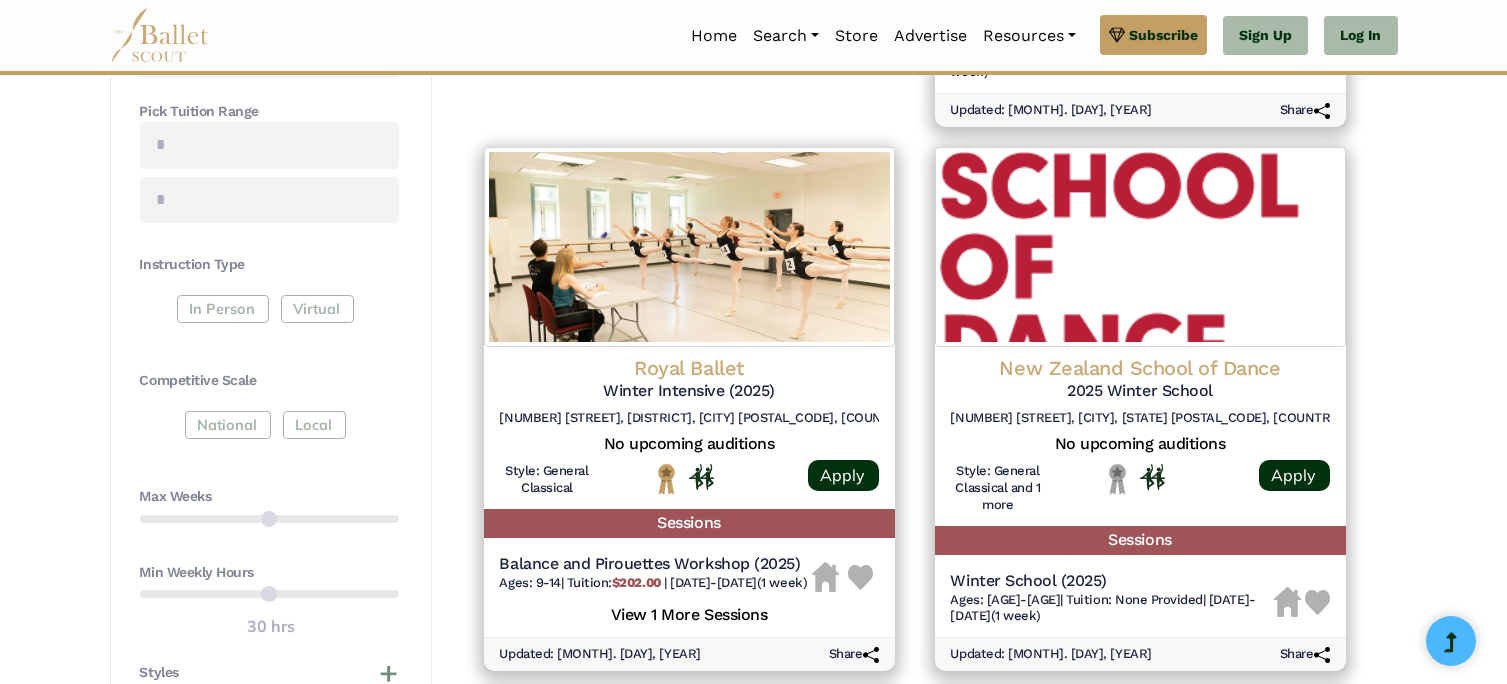 scroll, scrollTop: 845, scrollLeft: 0, axis: vertical 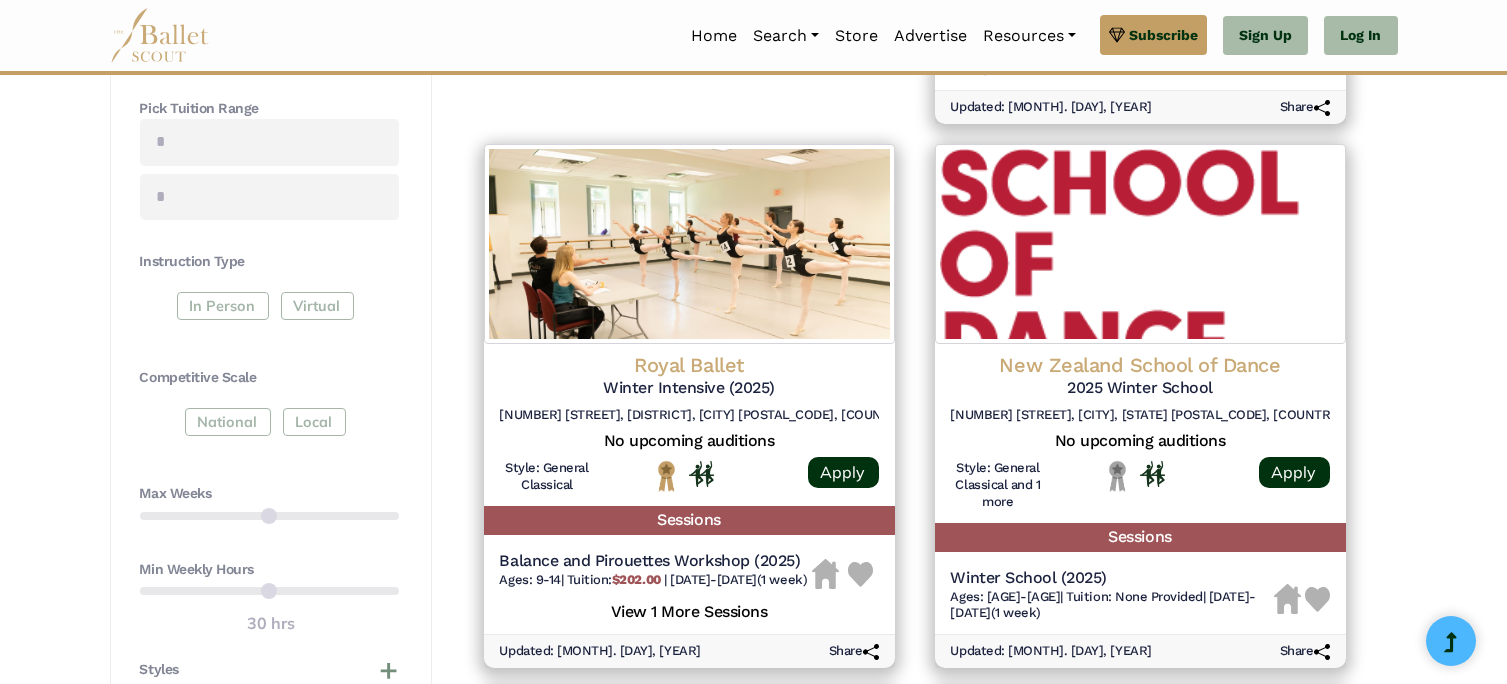 click on "Premium Filters
Pick Date Range
Pick Tuition Range
Instruction Type
In Person
Virtual
Competitive Scale
National
Local
Max Weeks
Min Weekly Hours
30 hrs
Styles
General Classical
Balanchine
Vaganova" at bounding box center [269, 369] 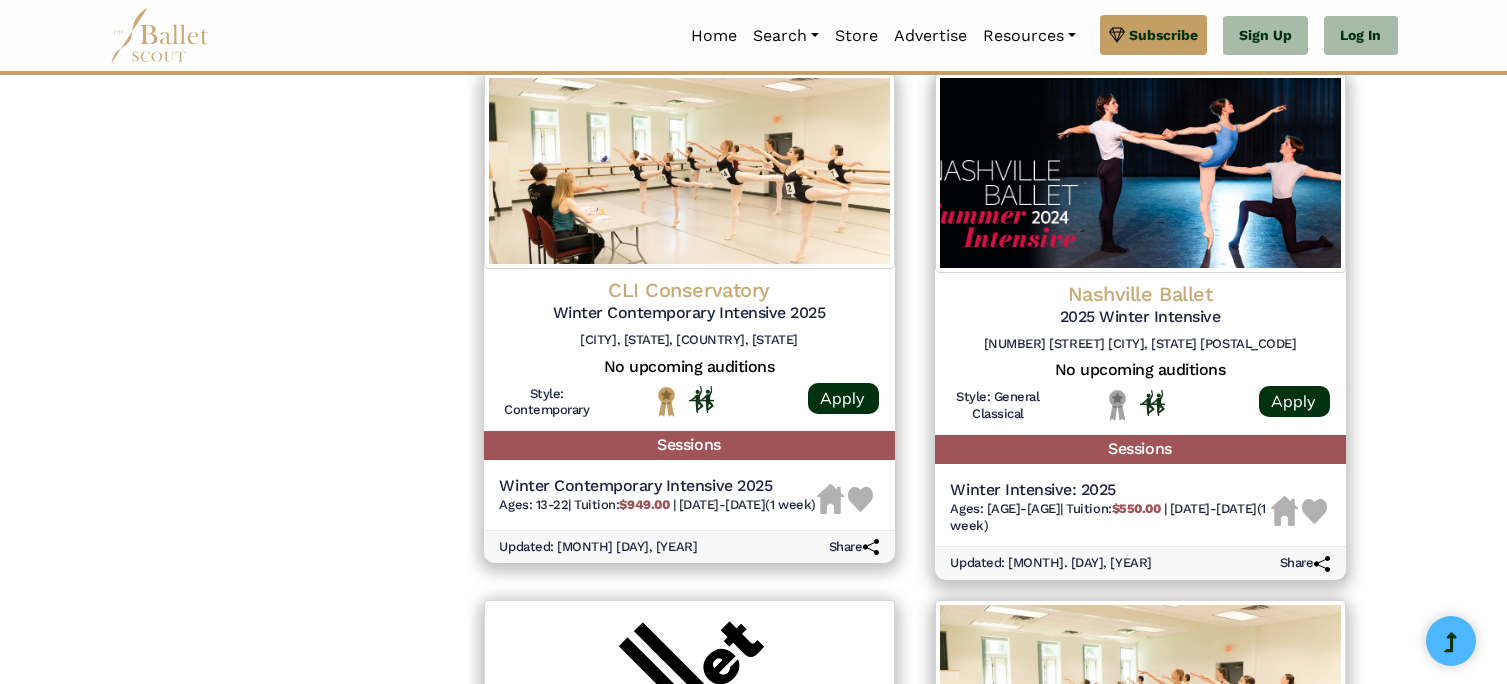 scroll, scrollTop: 2013, scrollLeft: 0, axis: vertical 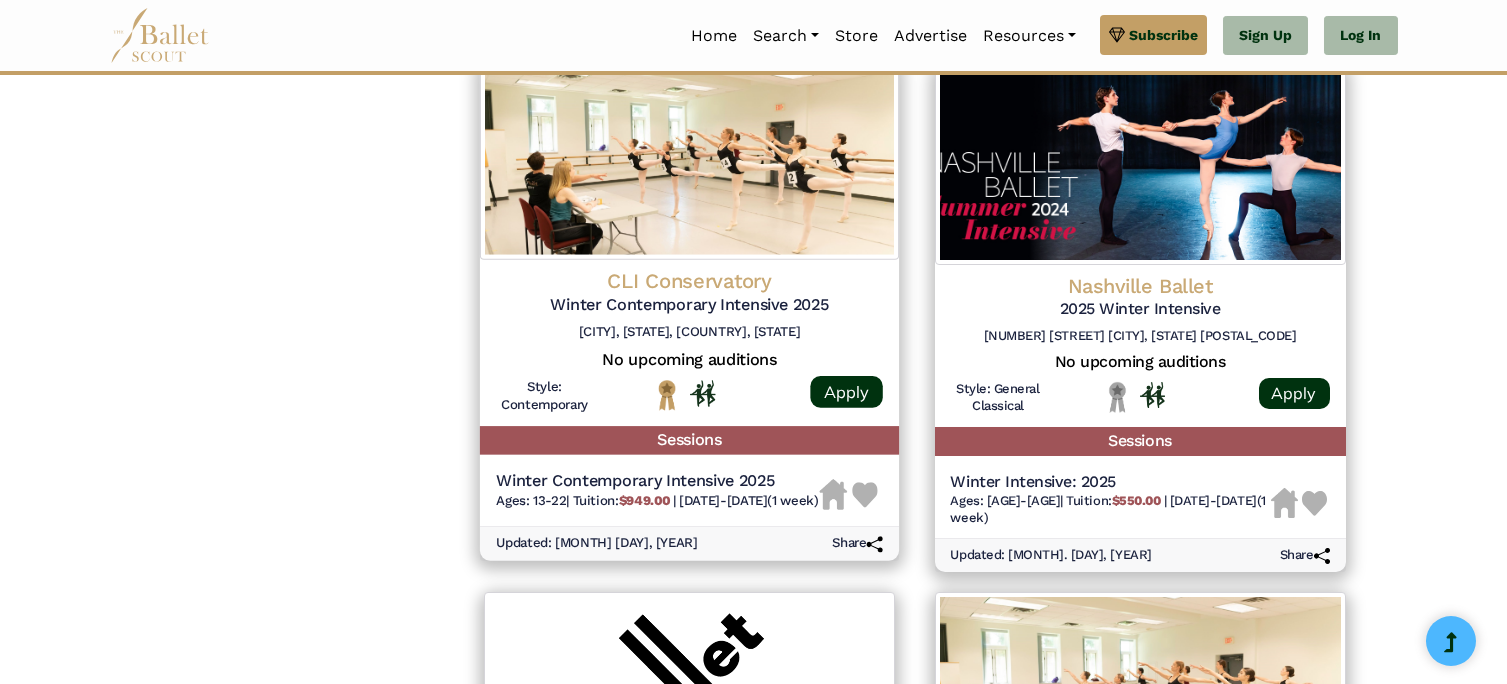 click at bounding box center [865, 495] 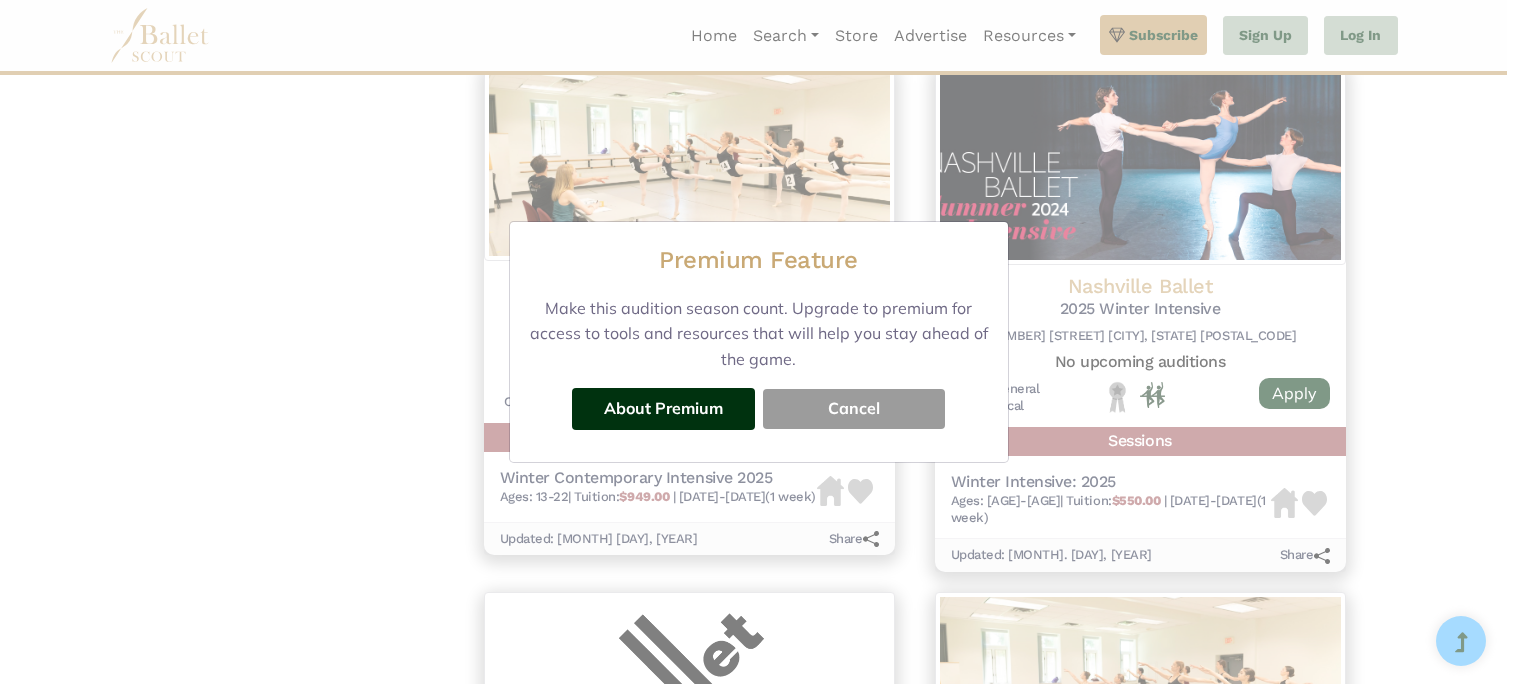 click on "Cancel" at bounding box center [854, 409] 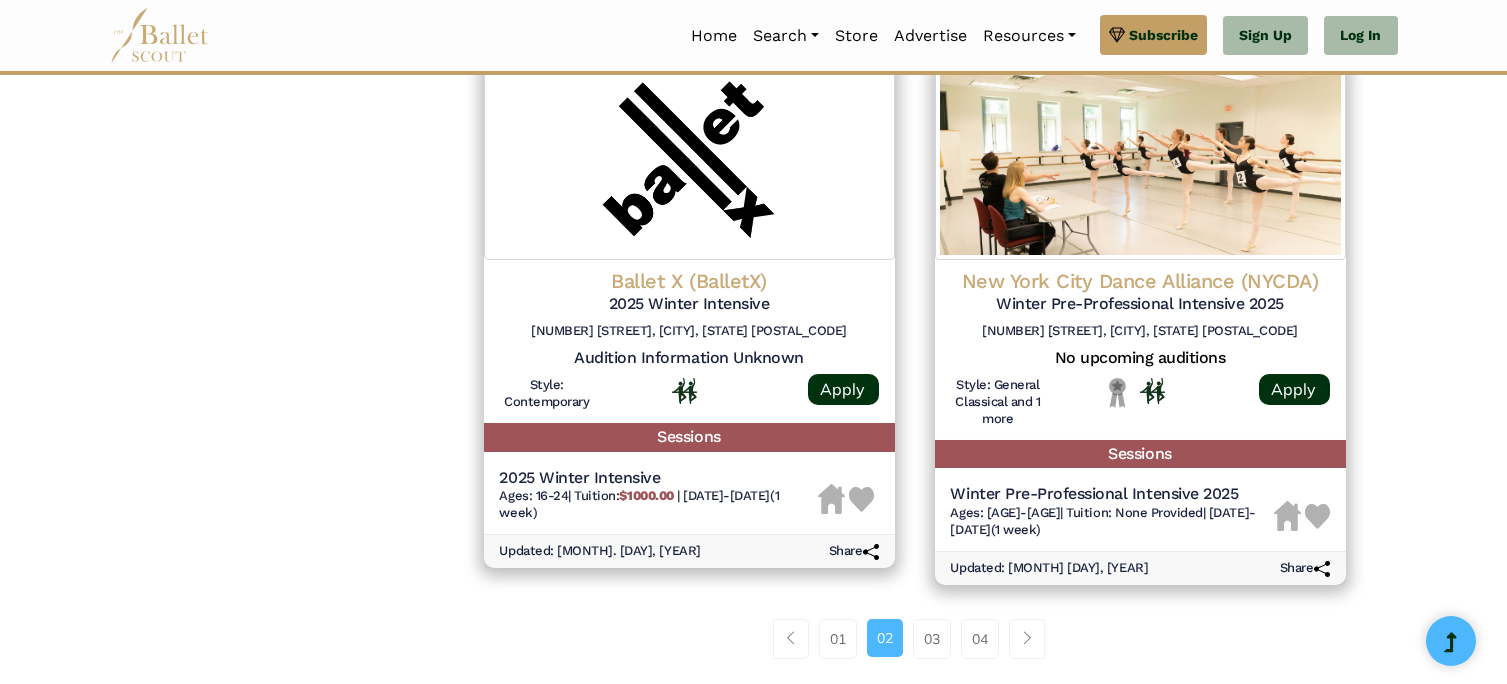 scroll, scrollTop: 2548, scrollLeft: 0, axis: vertical 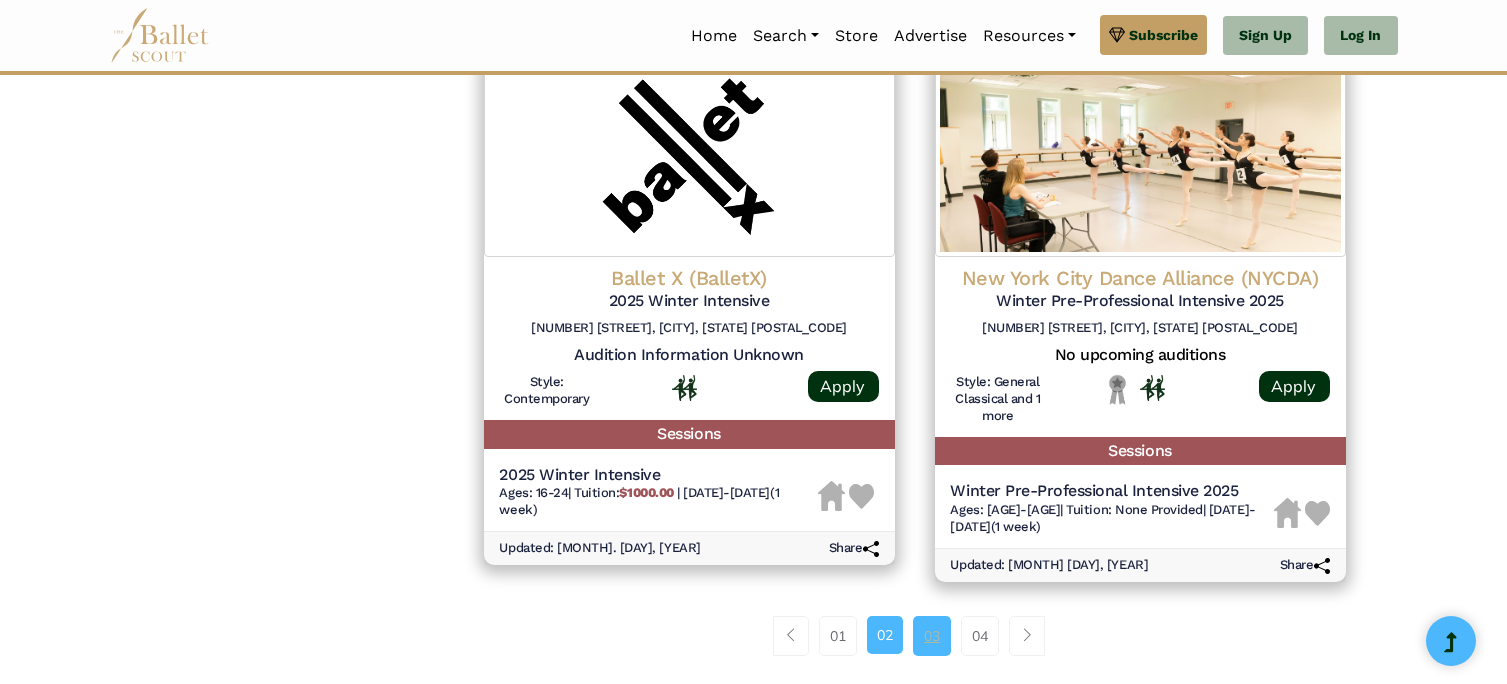 click on "03" at bounding box center [932, 636] 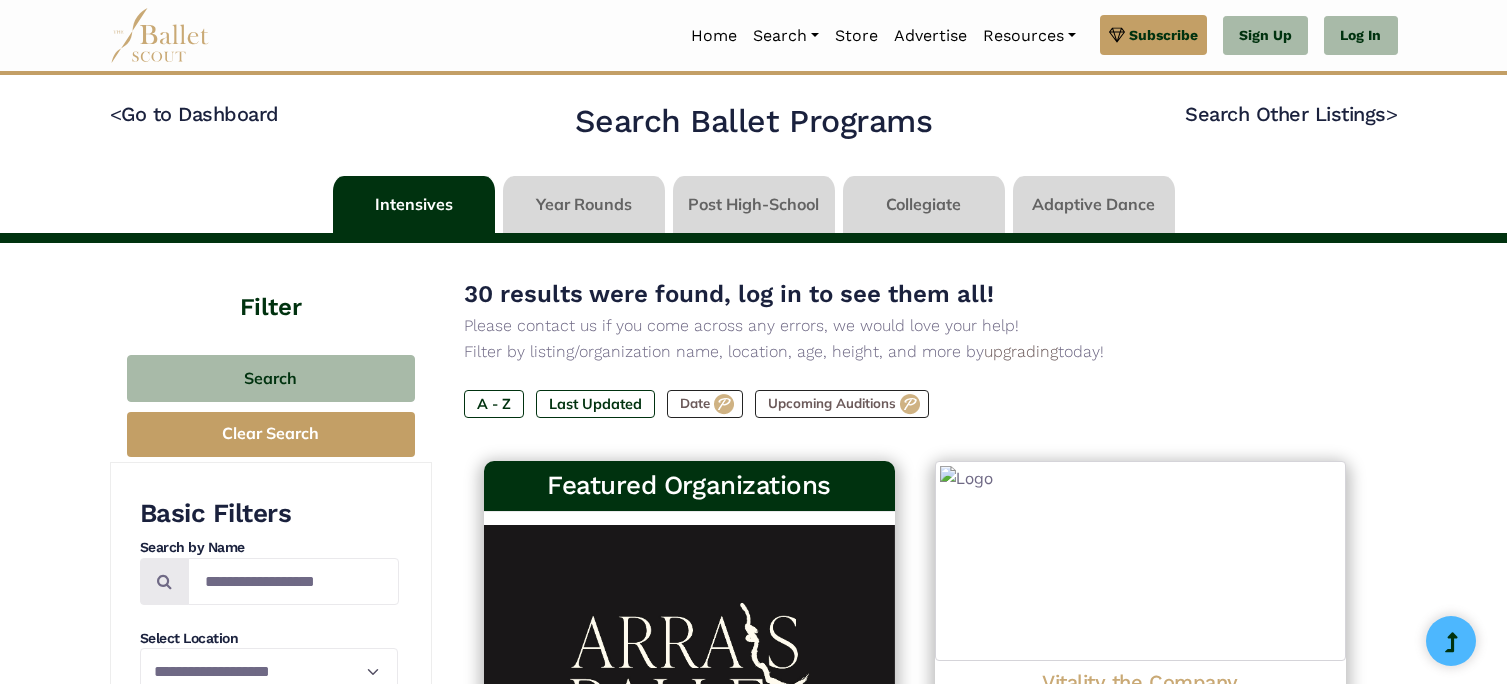 scroll, scrollTop: 0, scrollLeft: 0, axis: both 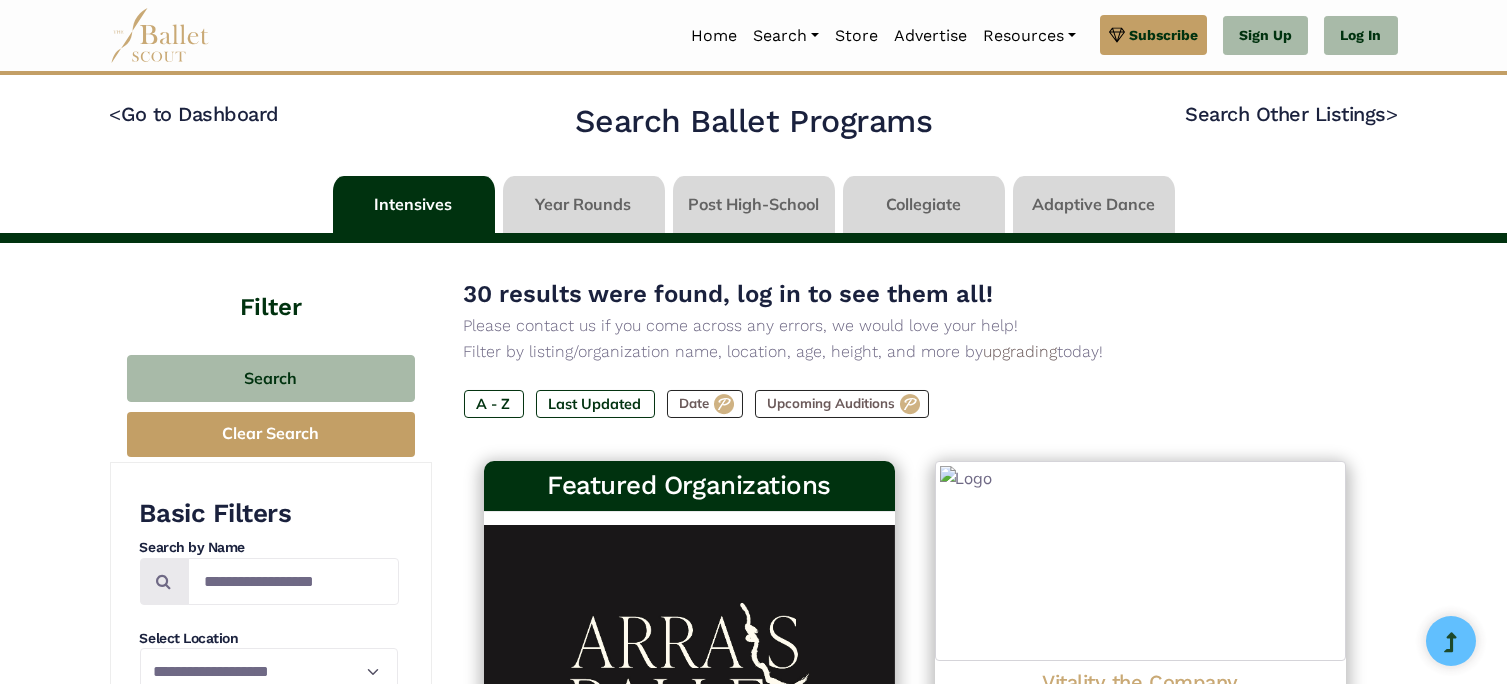 type on "******" 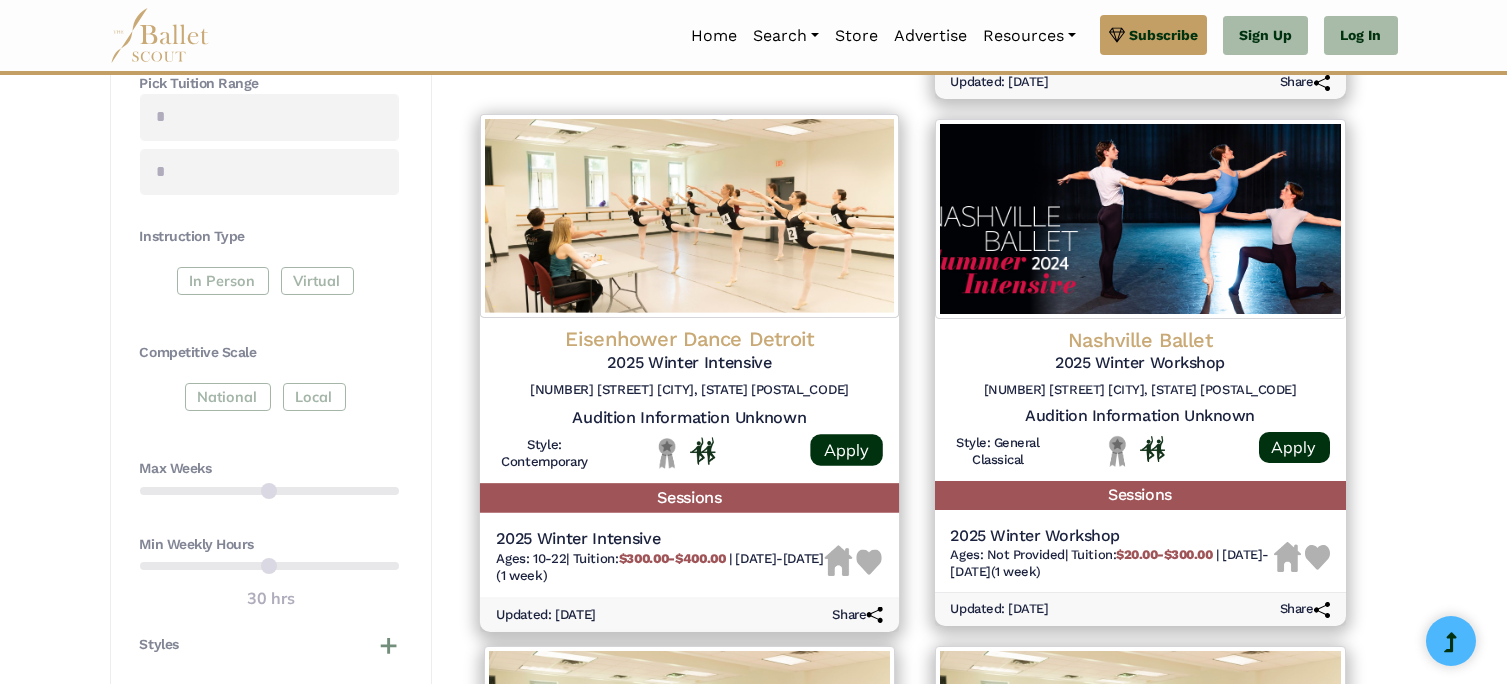 scroll, scrollTop: 862, scrollLeft: 0, axis: vertical 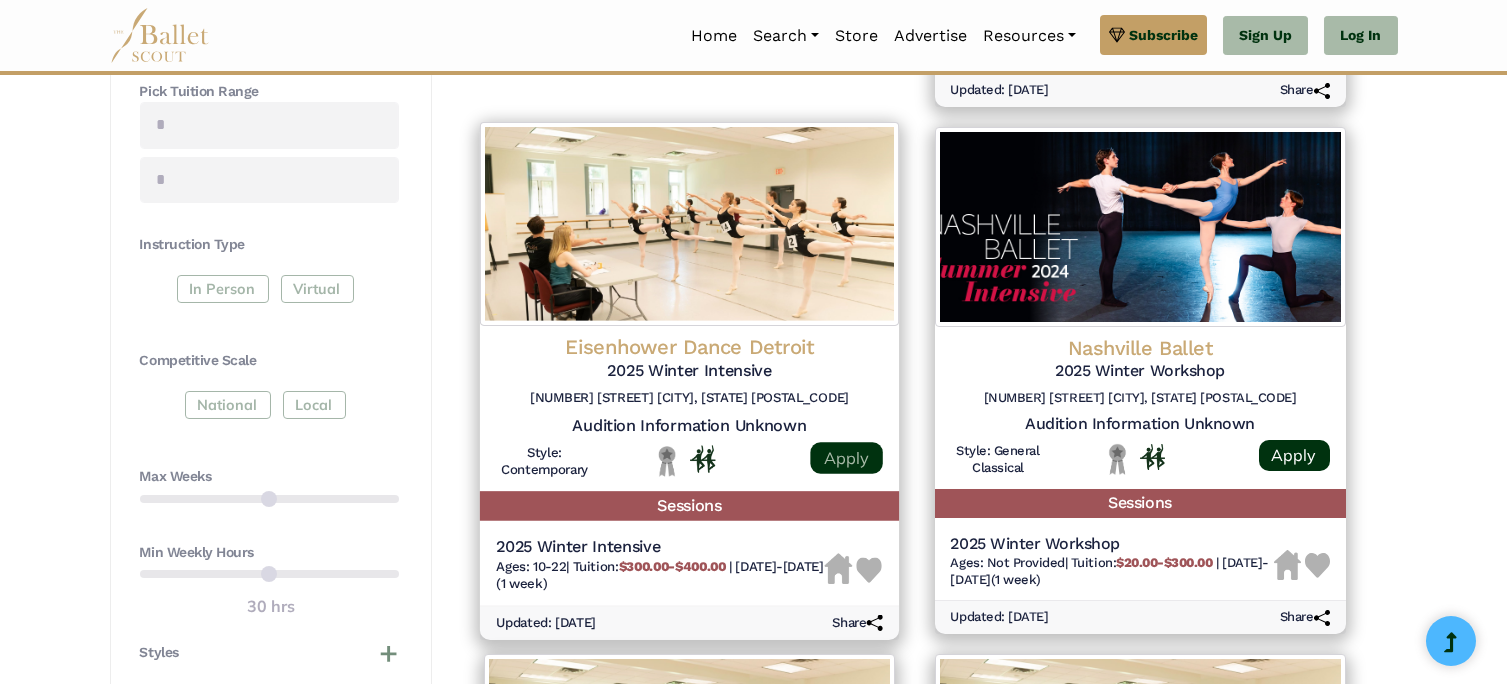 click on "Apply" at bounding box center (846, 457) 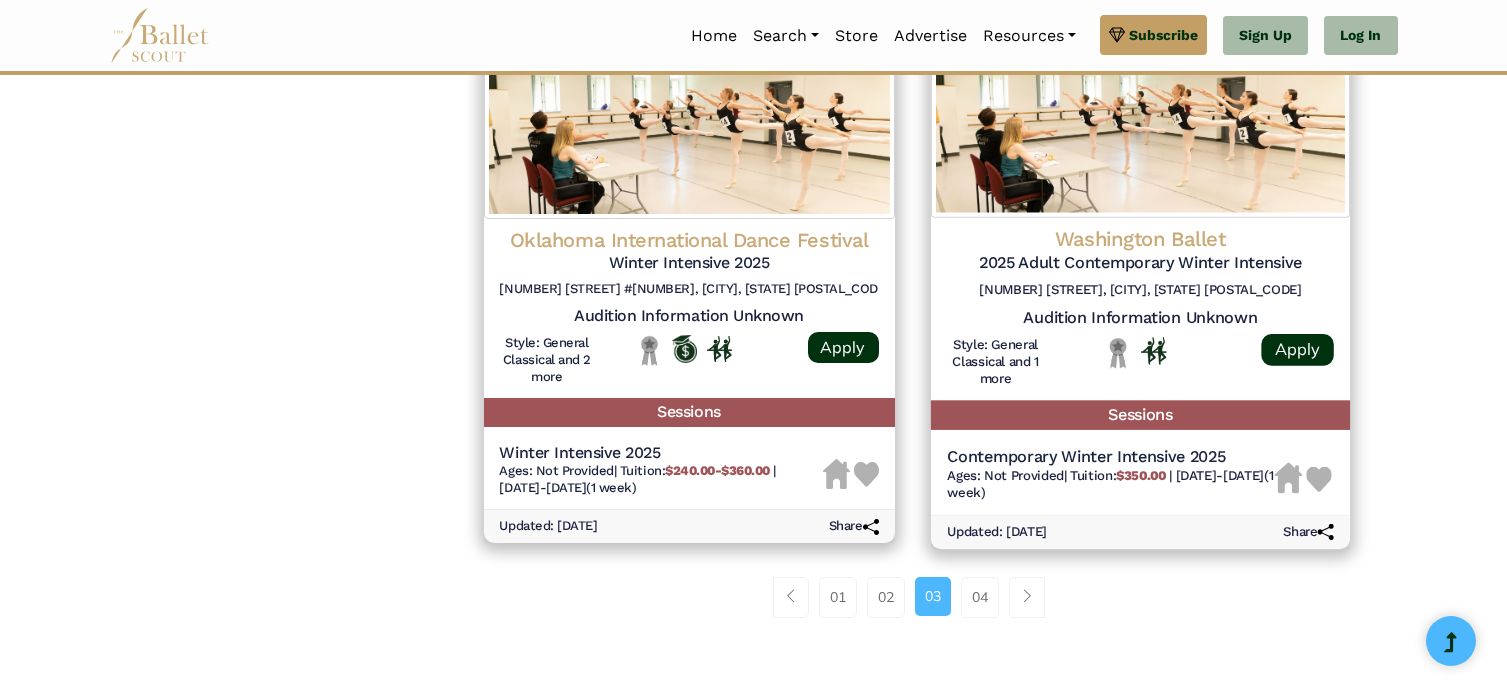 scroll, scrollTop: 2530, scrollLeft: 0, axis: vertical 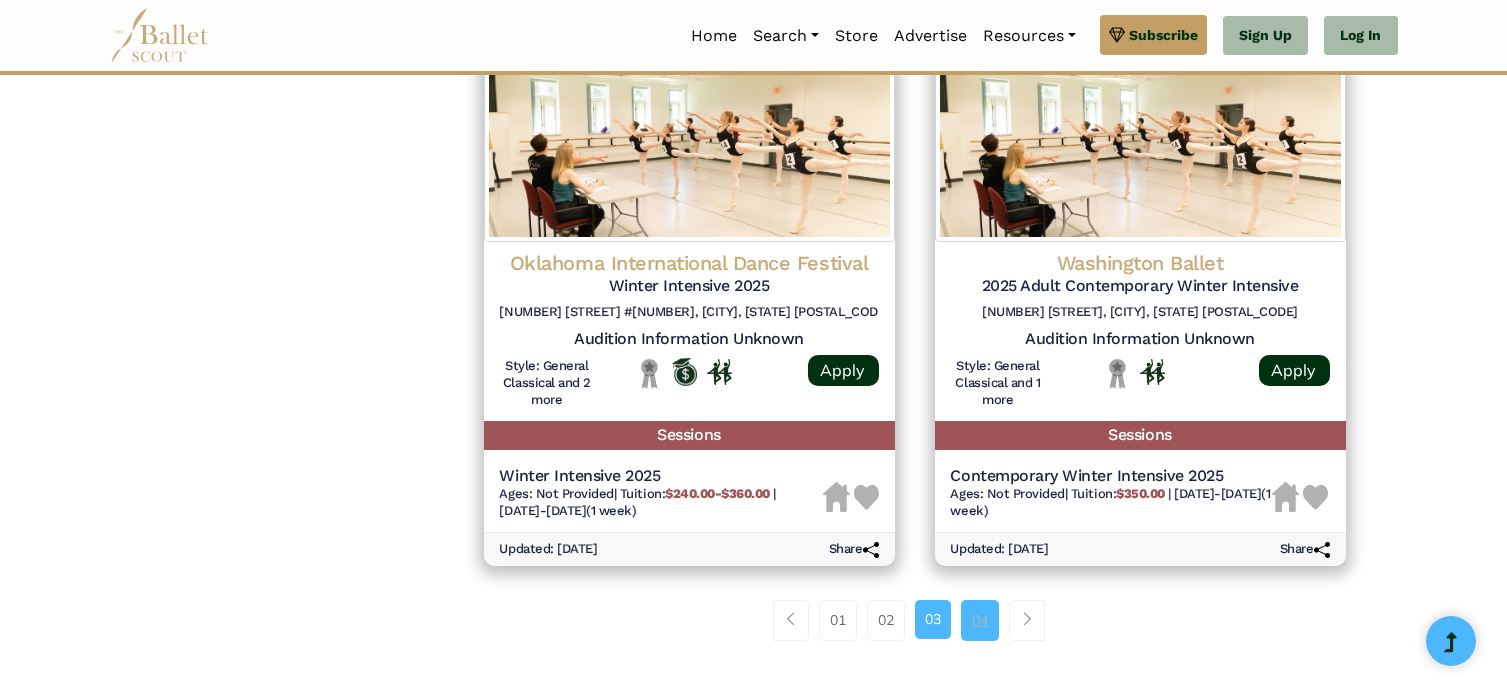 click on "04" at bounding box center (980, 620) 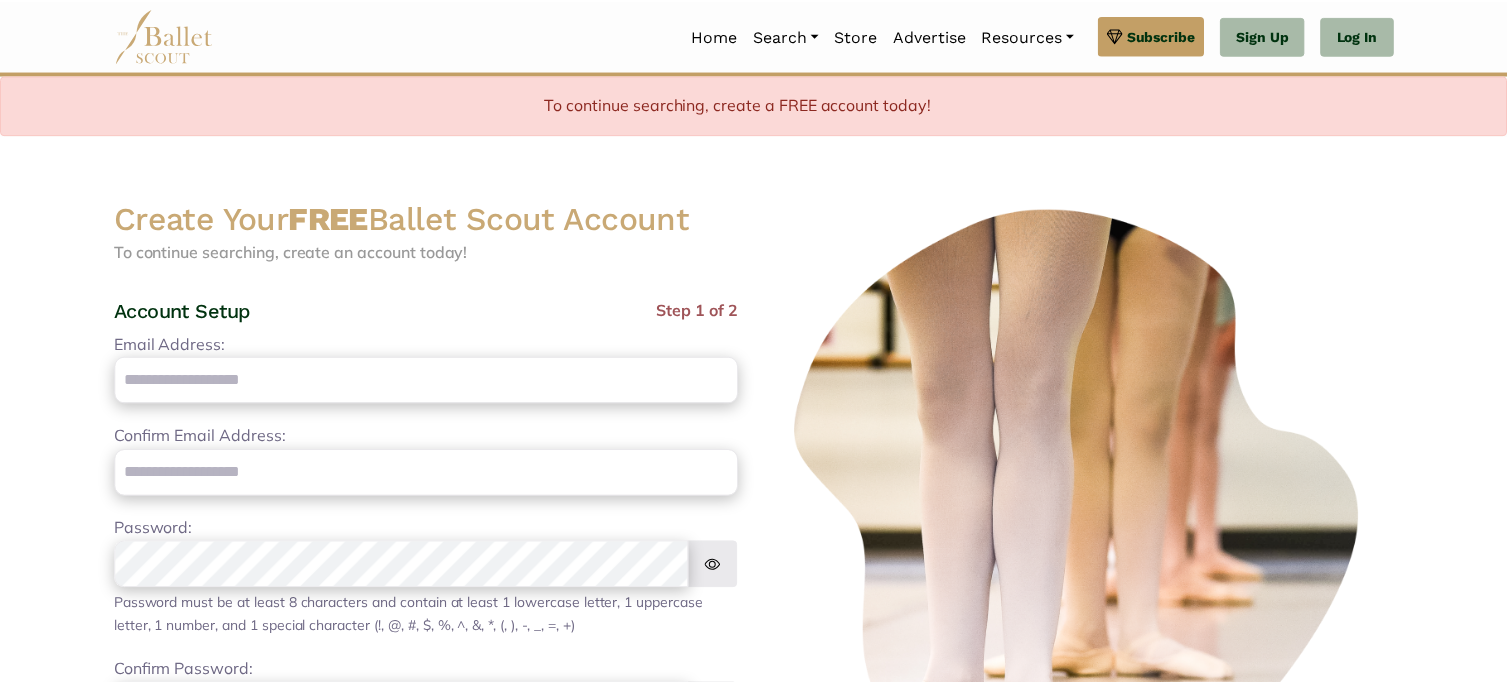 scroll, scrollTop: 0, scrollLeft: 0, axis: both 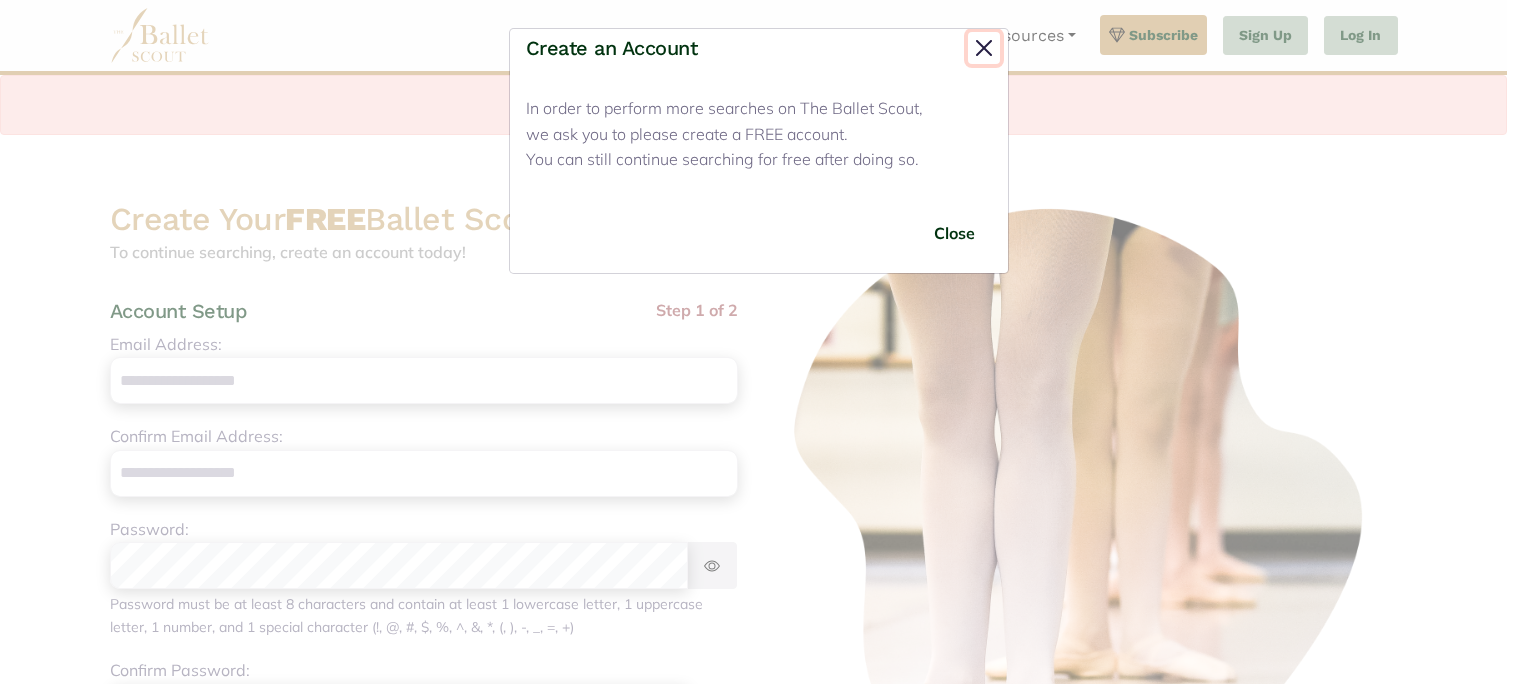 click at bounding box center [984, 48] 